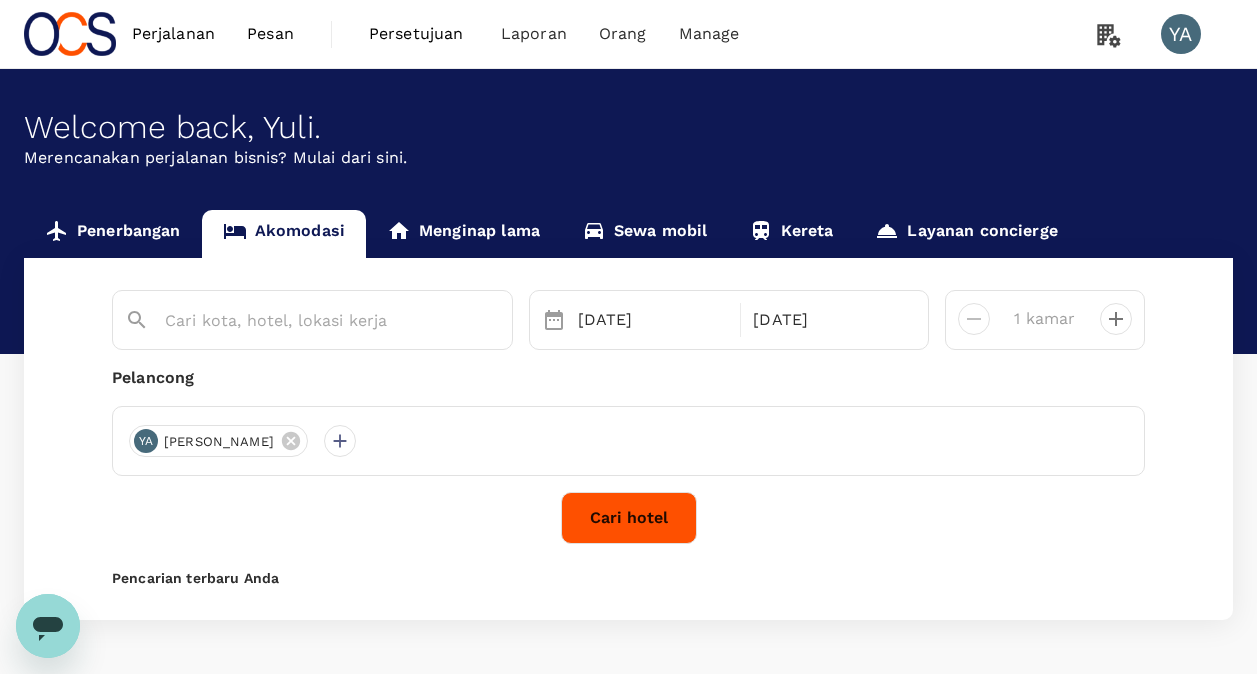 scroll, scrollTop: 0, scrollLeft: 0, axis: both 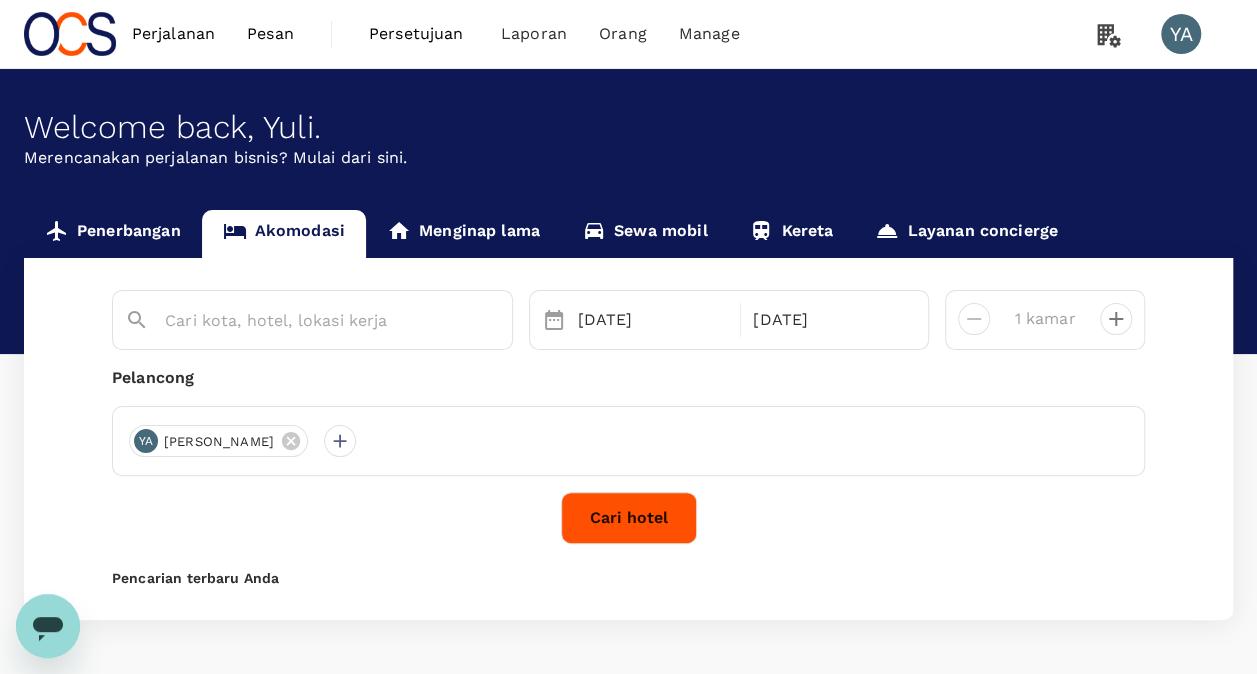 click on "Penerbangan" at bounding box center (113, 234) 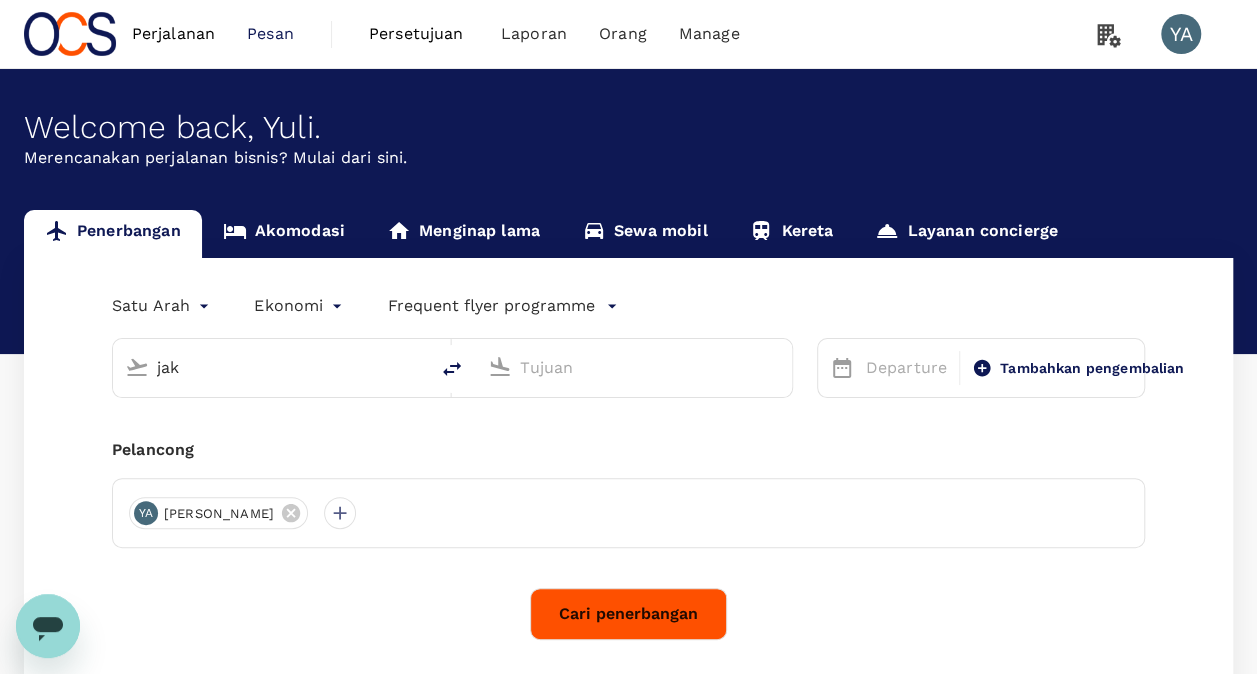 type on "Soekarno-Hatta Intl (CGK)" 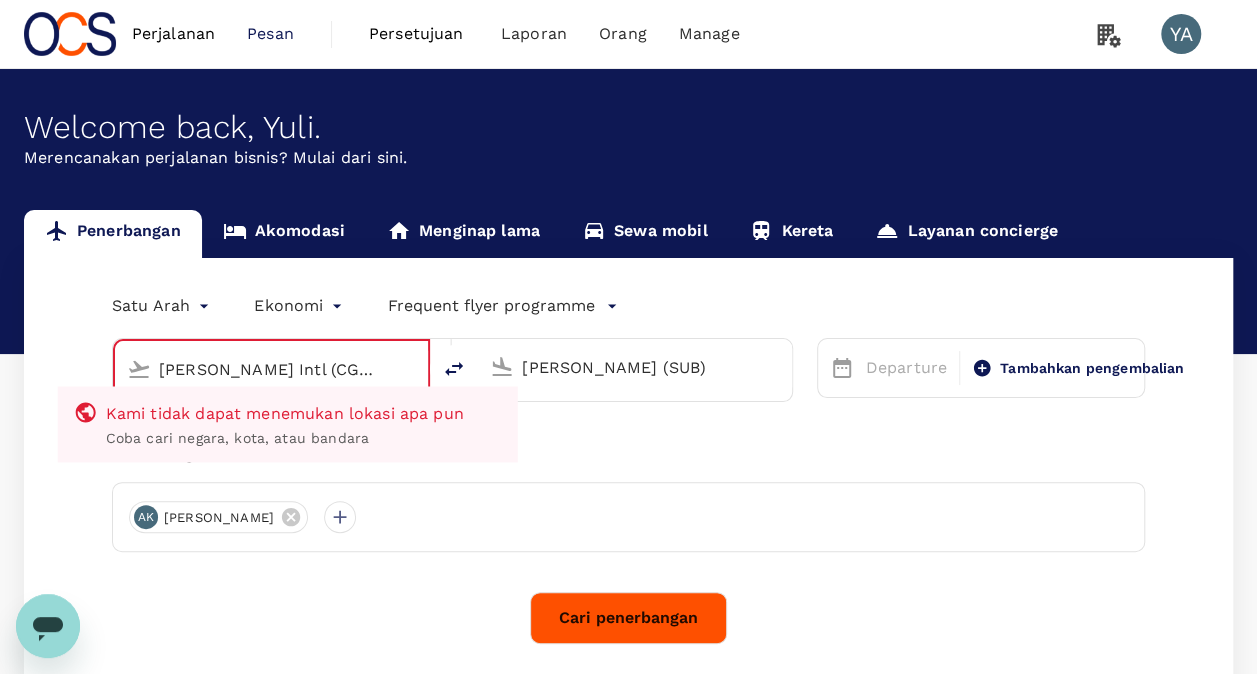 type on "[PERSON_NAME] Intl (CGK)art" 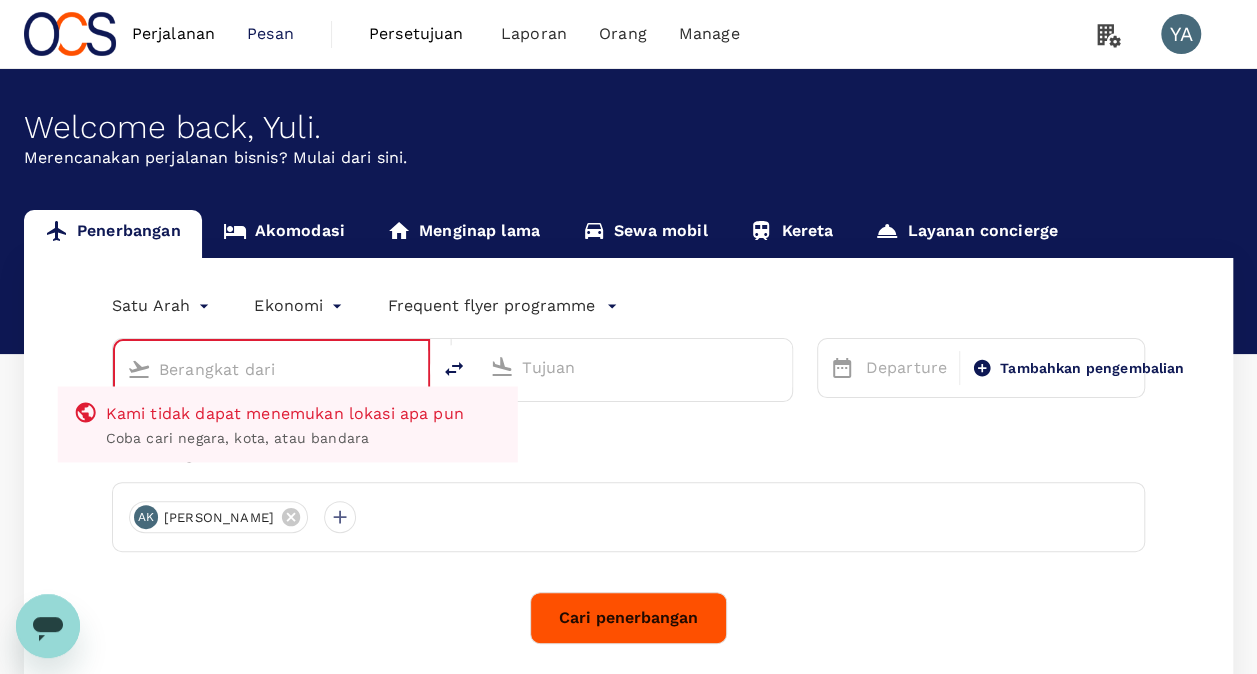 scroll, scrollTop: 0, scrollLeft: 0, axis: both 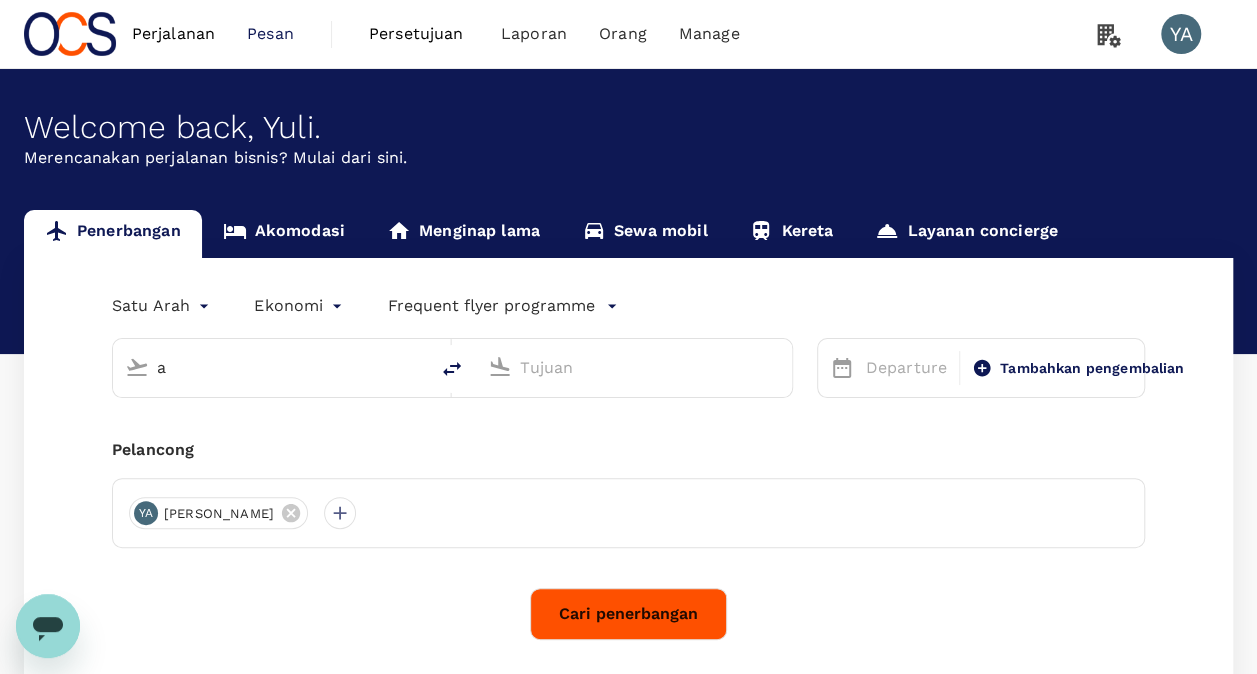 type on "Soekarno-Hatta Intl (CGK)" 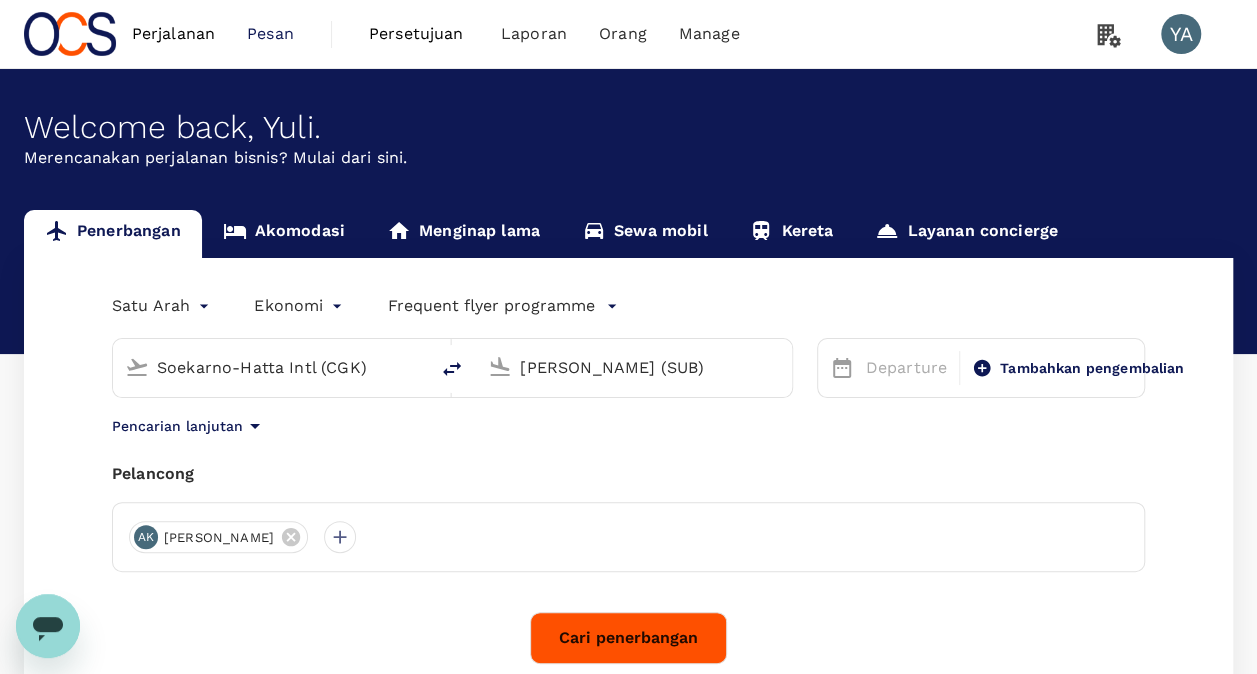 type on "Soekarno-Hatta Intl (CGK)" 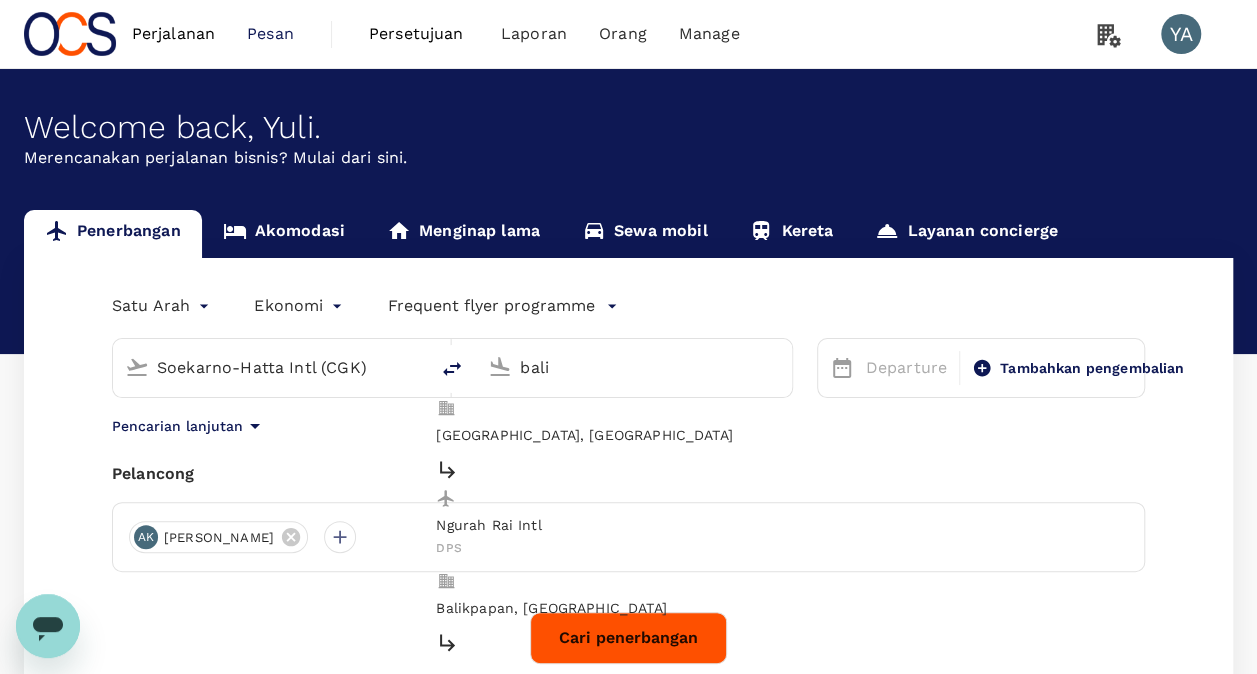 click on "Ngurah Rai Intl" at bounding box center [488, 526] 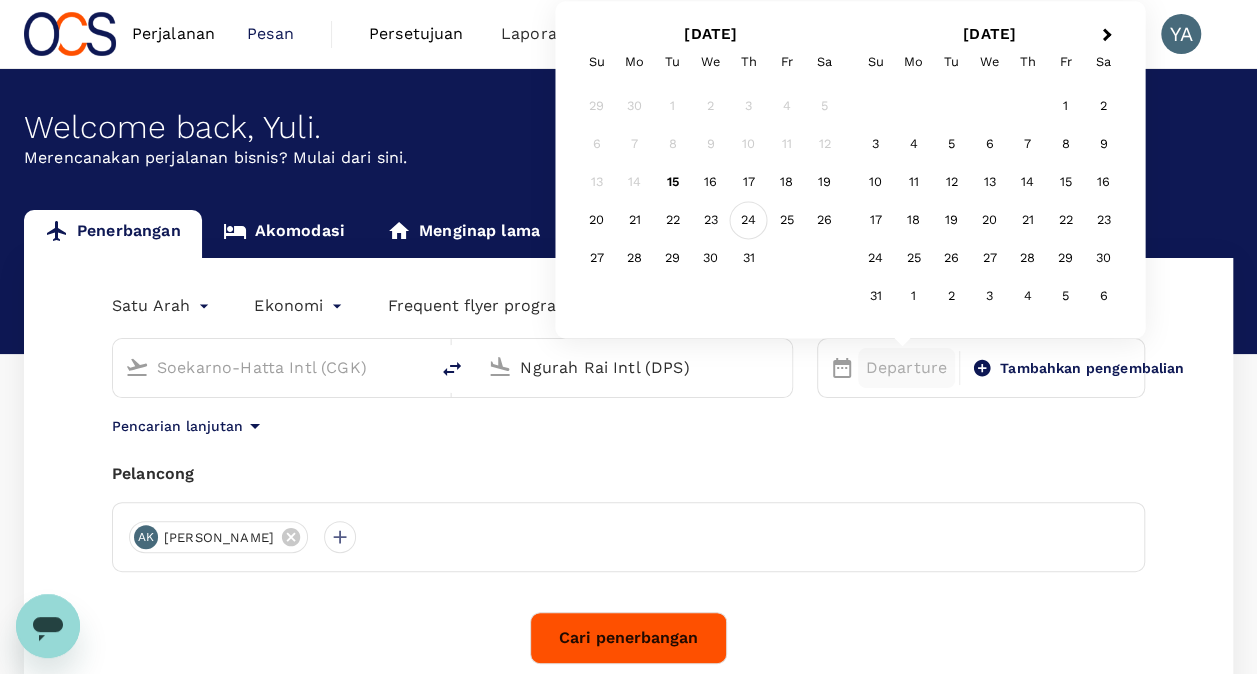 type on "Ngurah Rai Intl (DPS)" 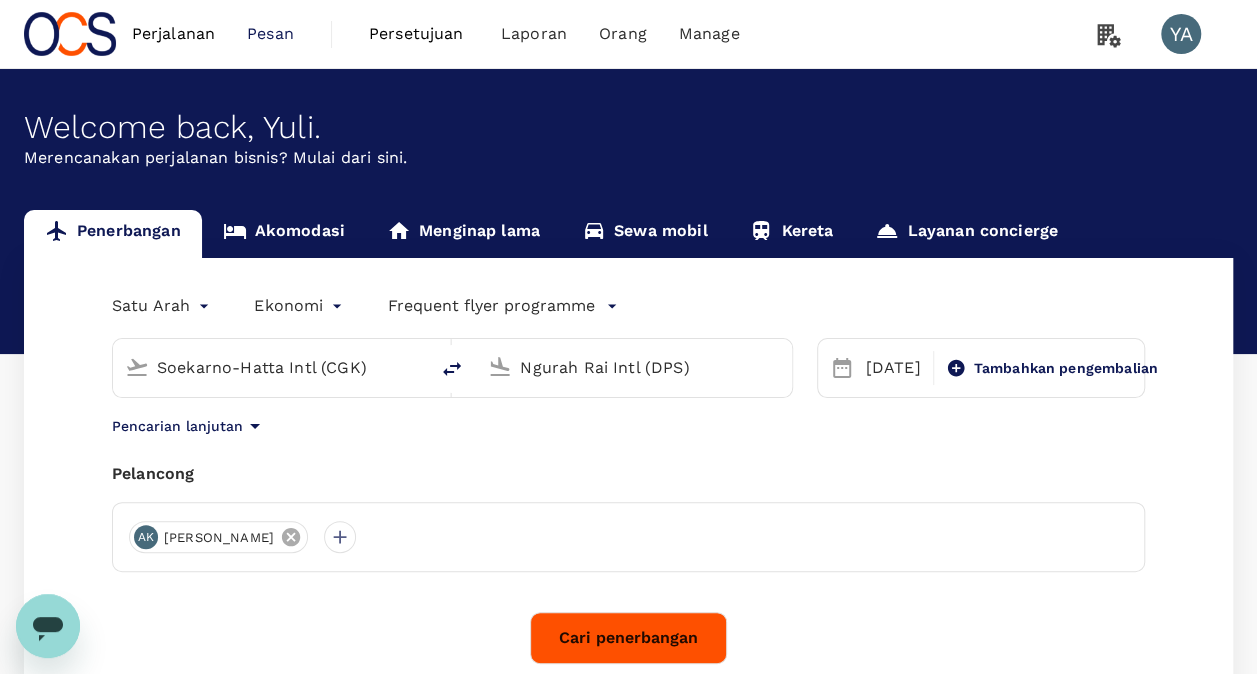 click 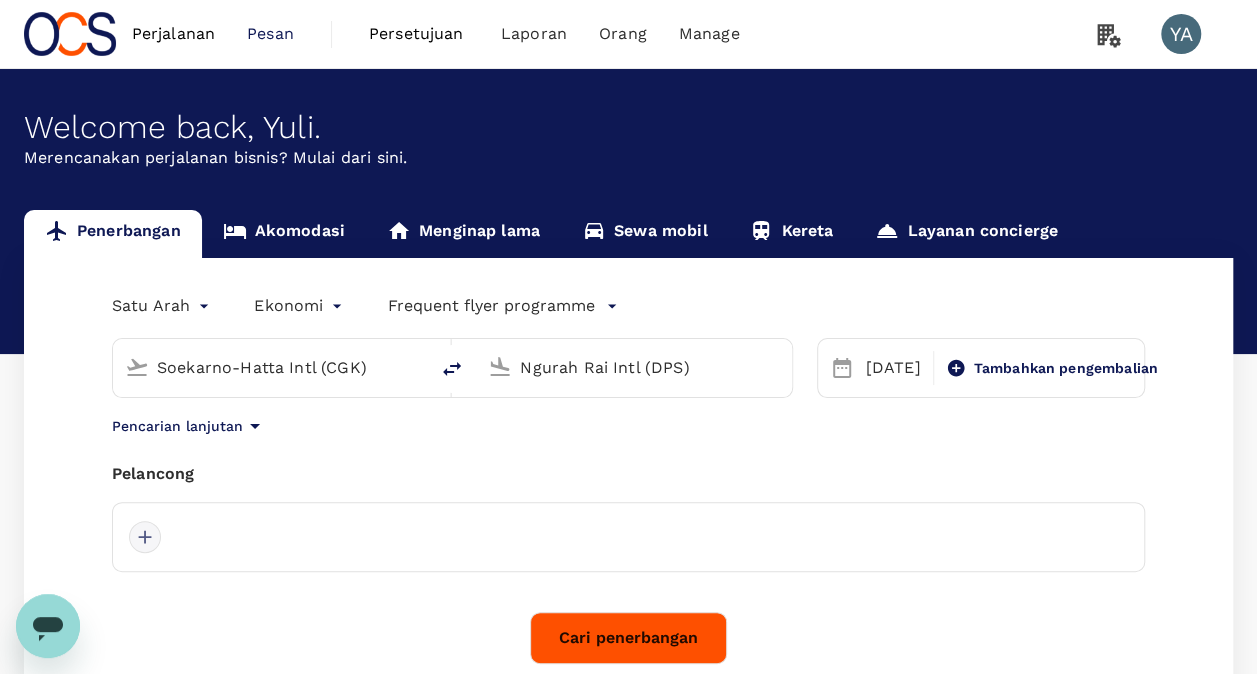 click at bounding box center (145, 537) 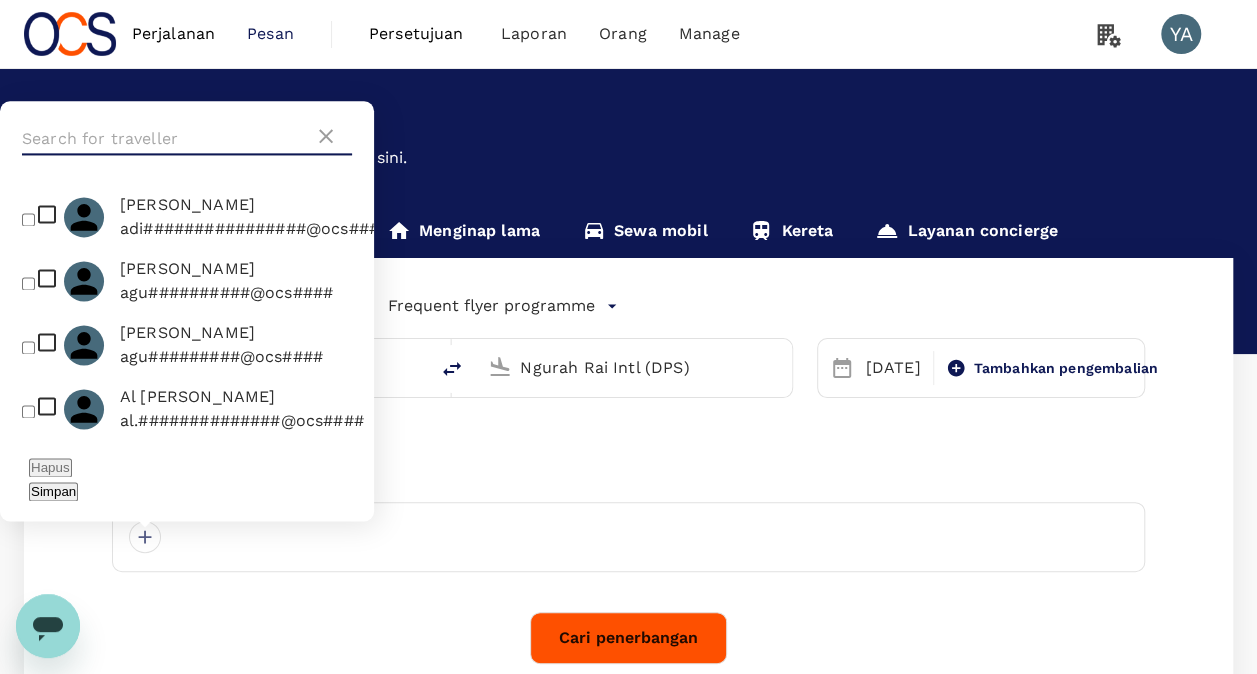 click at bounding box center [168, 139] 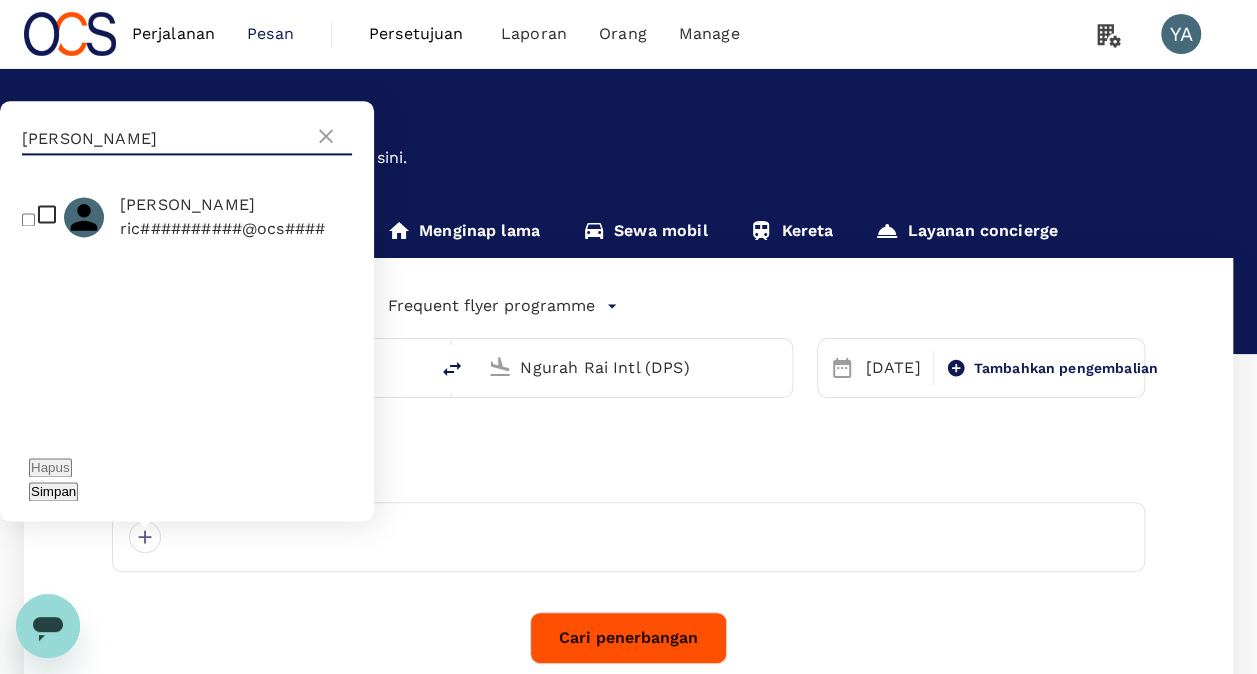 type on "[PERSON_NAME]" 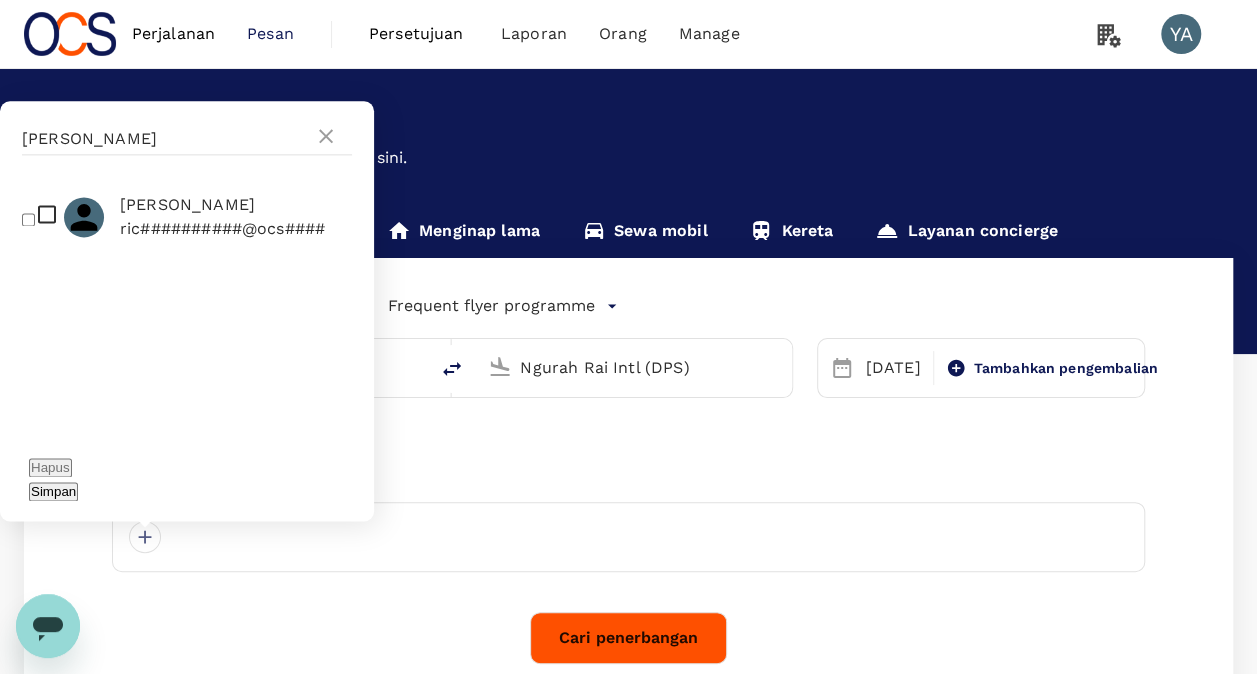 click on "[PERSON_NAME]" at bounding box center (222, 205) 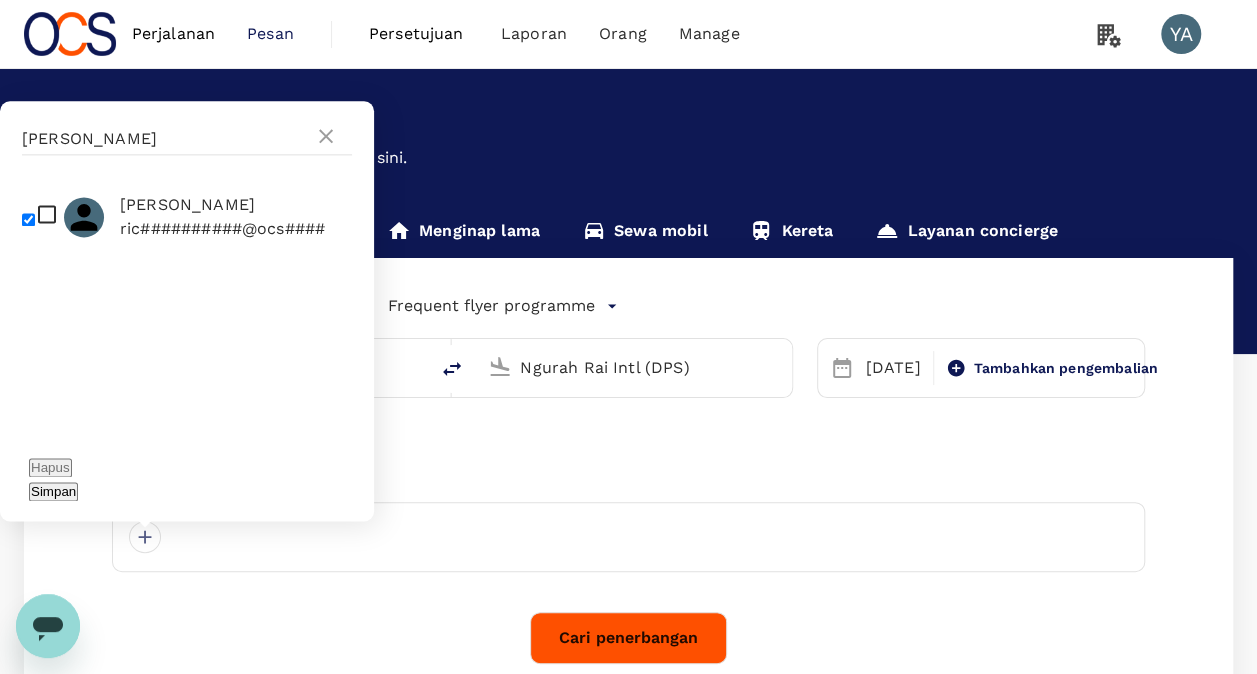 checkbox on "true" 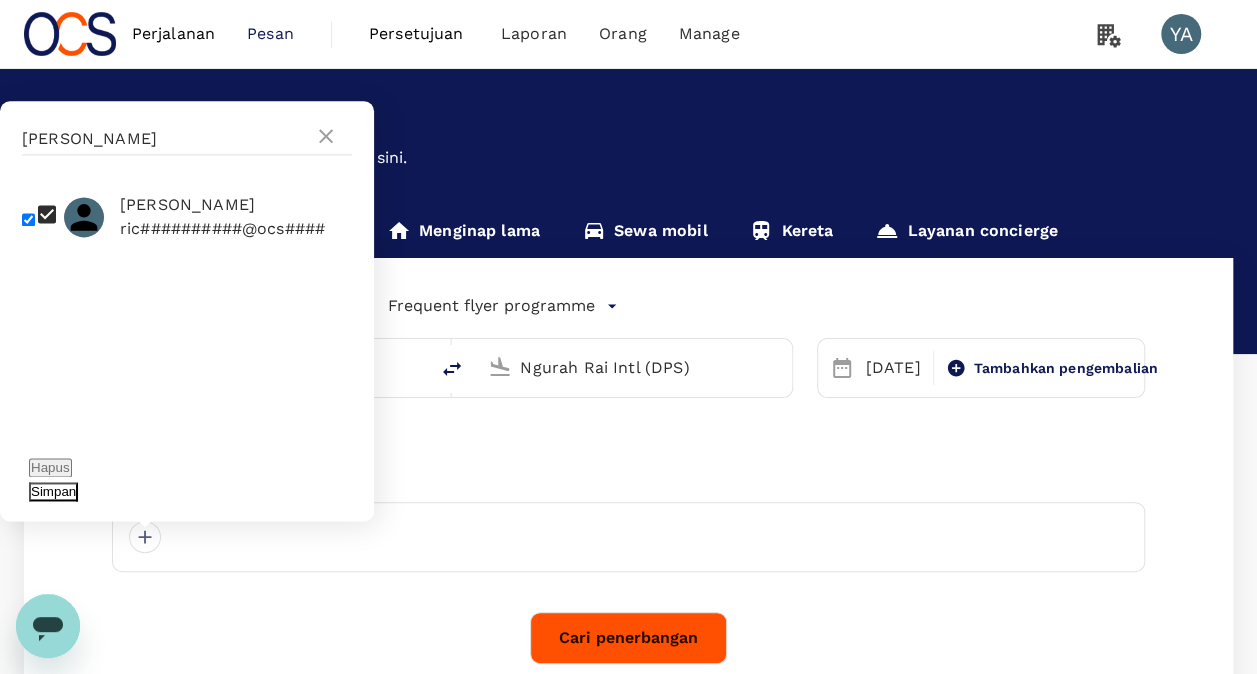 click on "Simpan" at bounding box center (53, 491) 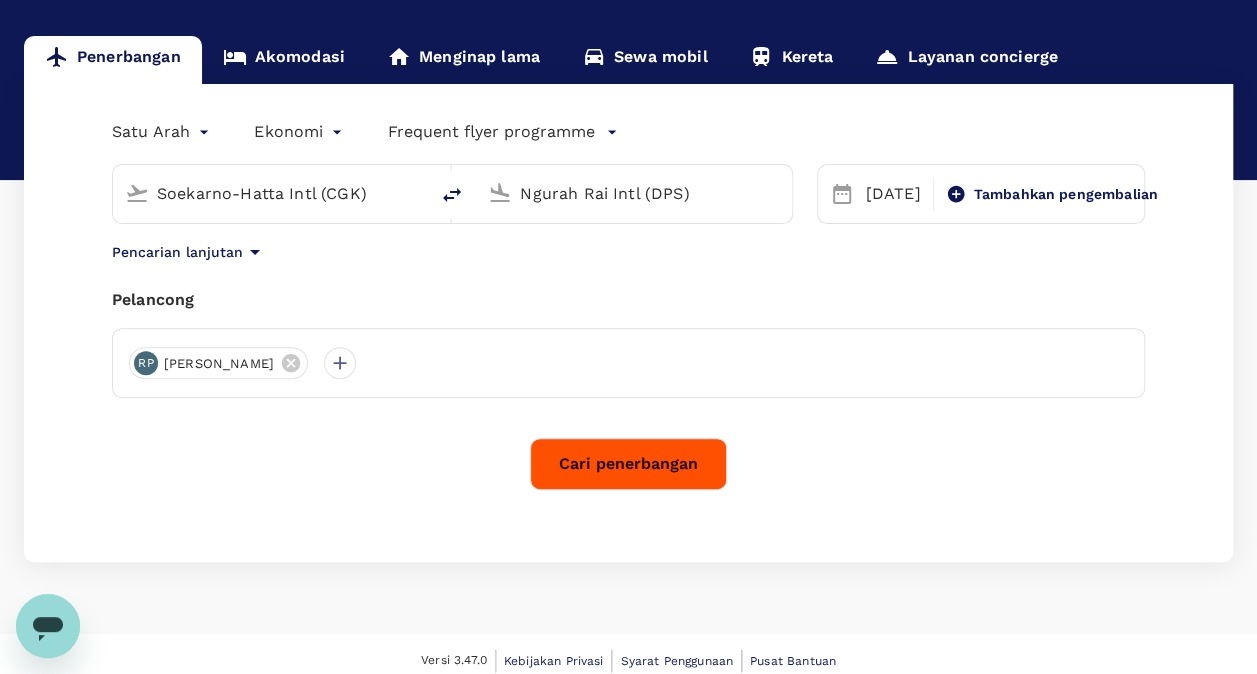 scroll, scrollTop: 186, scrollLeft: 0, axis: vertical 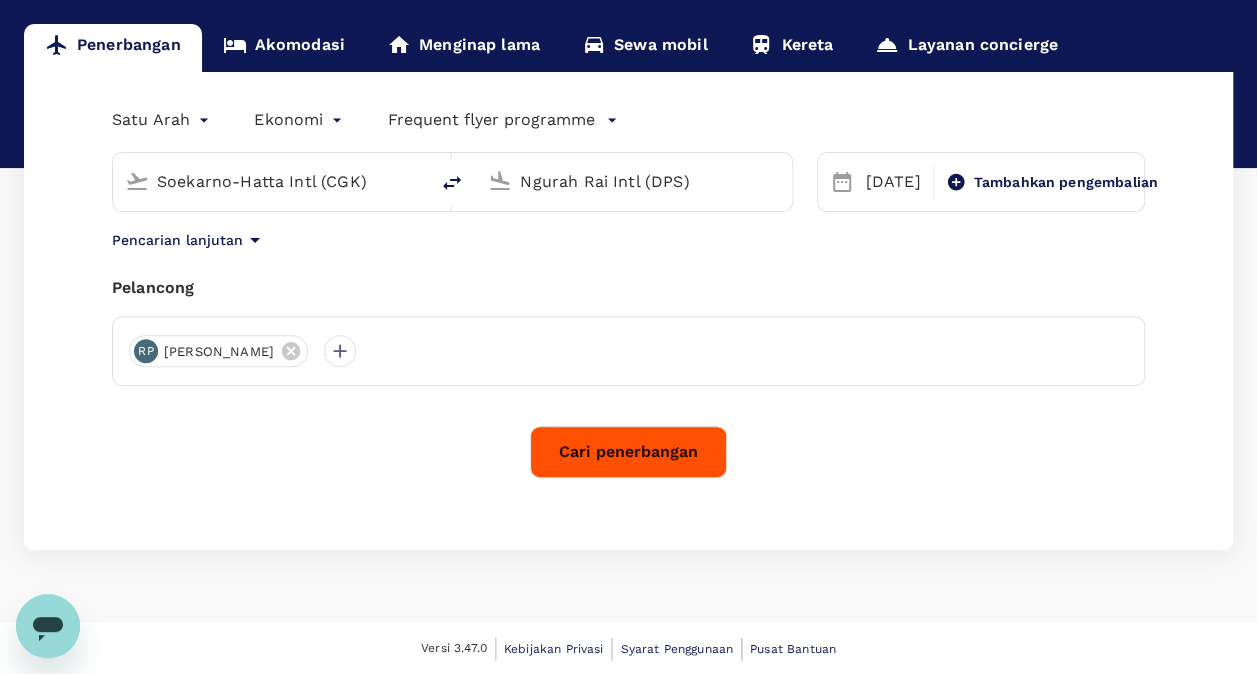click on "Cari penerbangan" at bounding box center [628, 452] 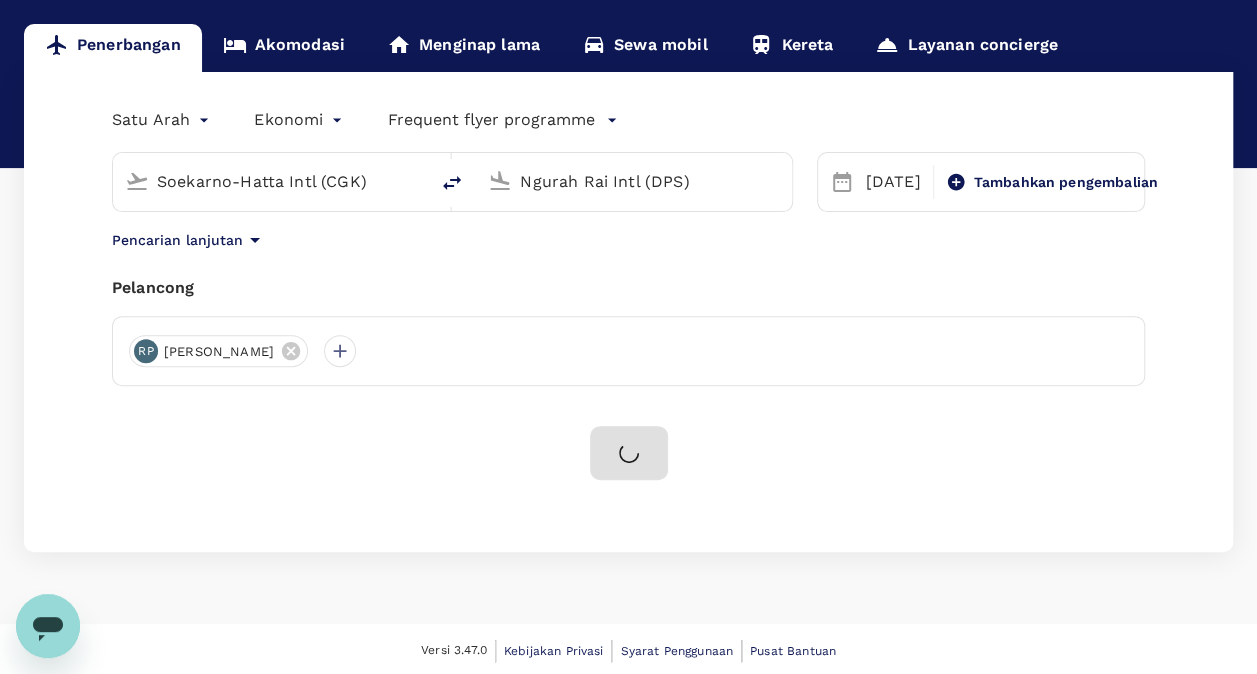 scroll, scrollTop: 0, scrollLeft: 0, axis: both 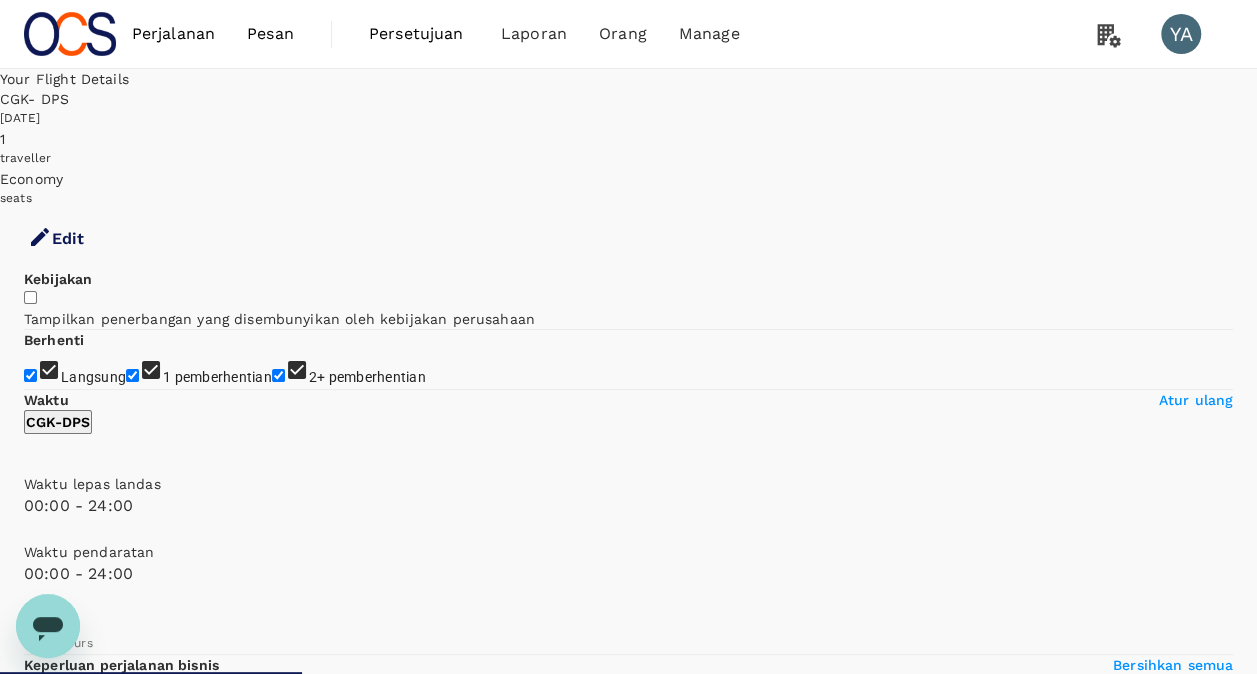 type on "1360" 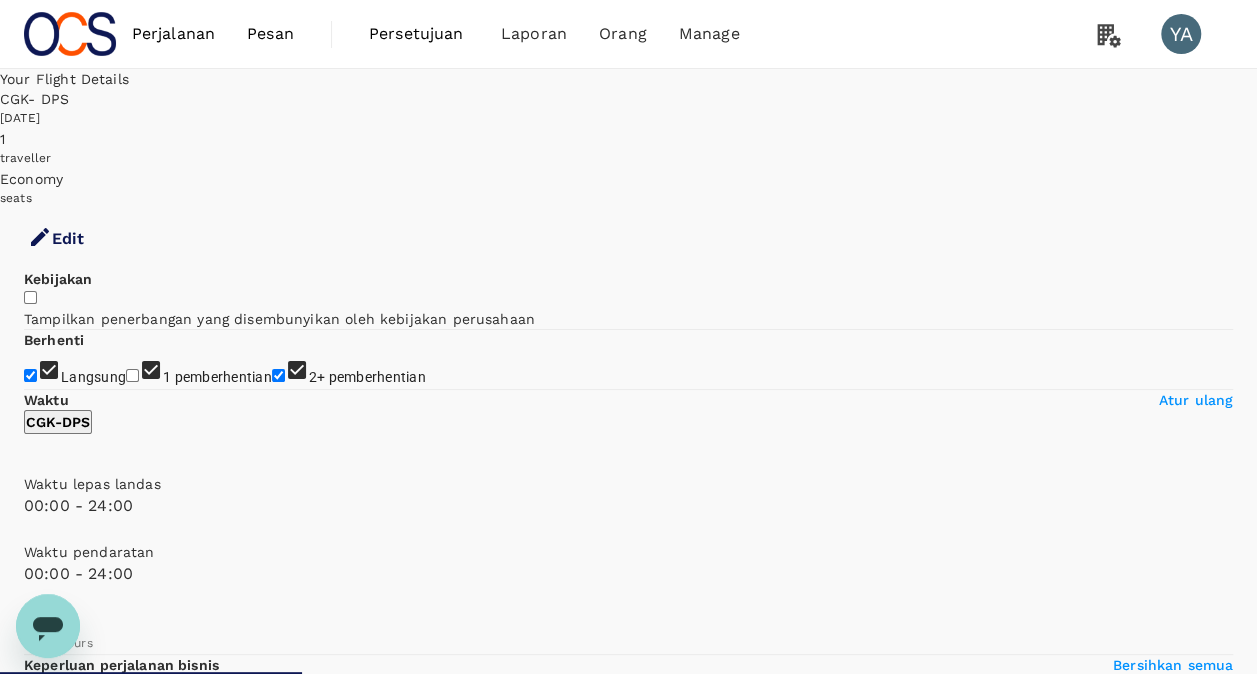checkbox on "false" 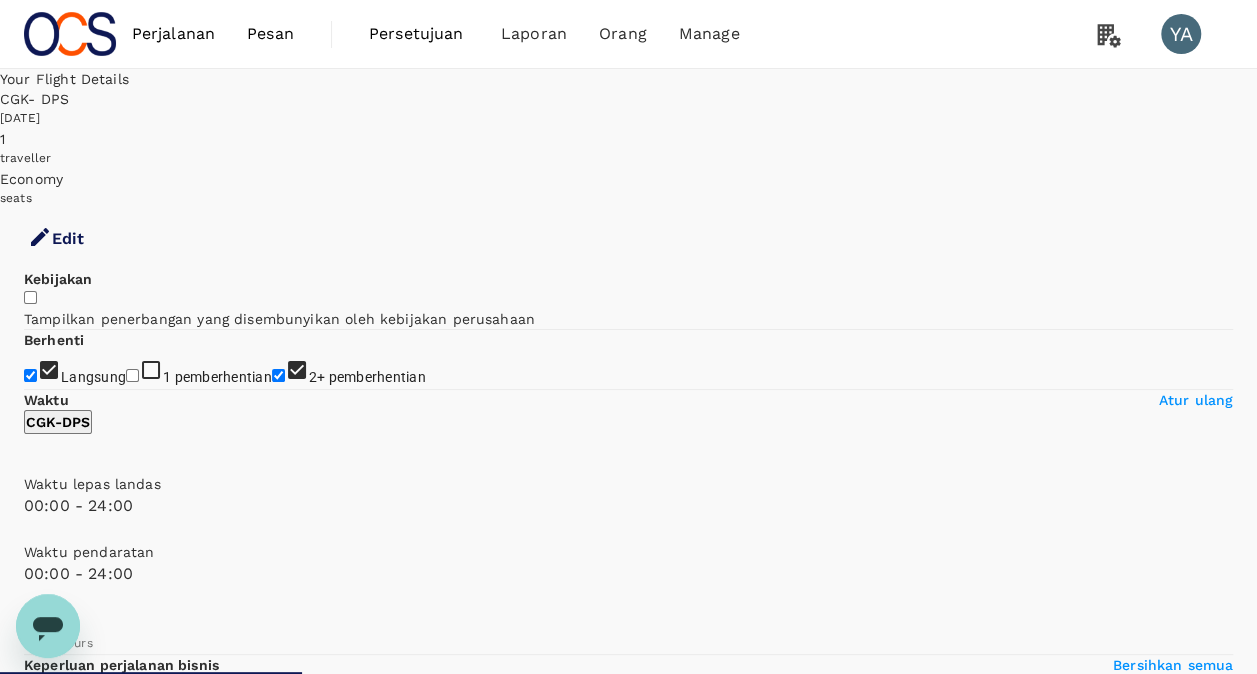 click on "2+ pemberhentian" at bounding box center [367, 377] 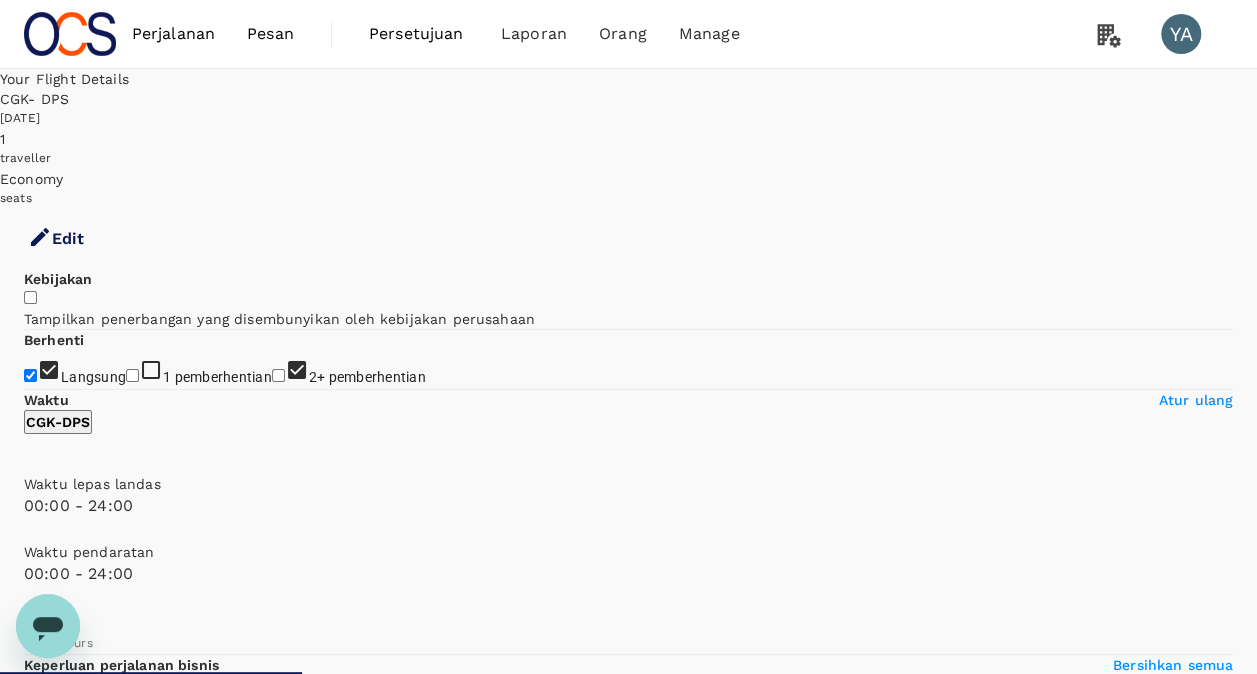 checkbox on "false" 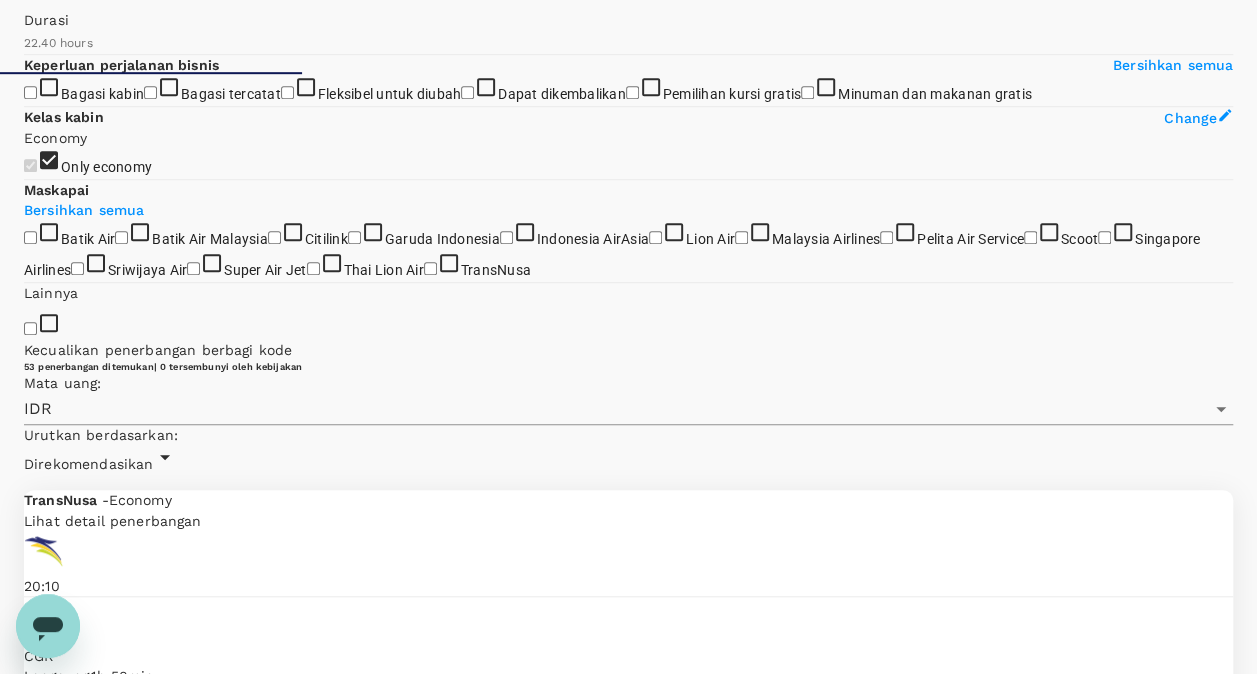 scroll, scrollTop: 1400, scrollLeft: 0, axis: vertical 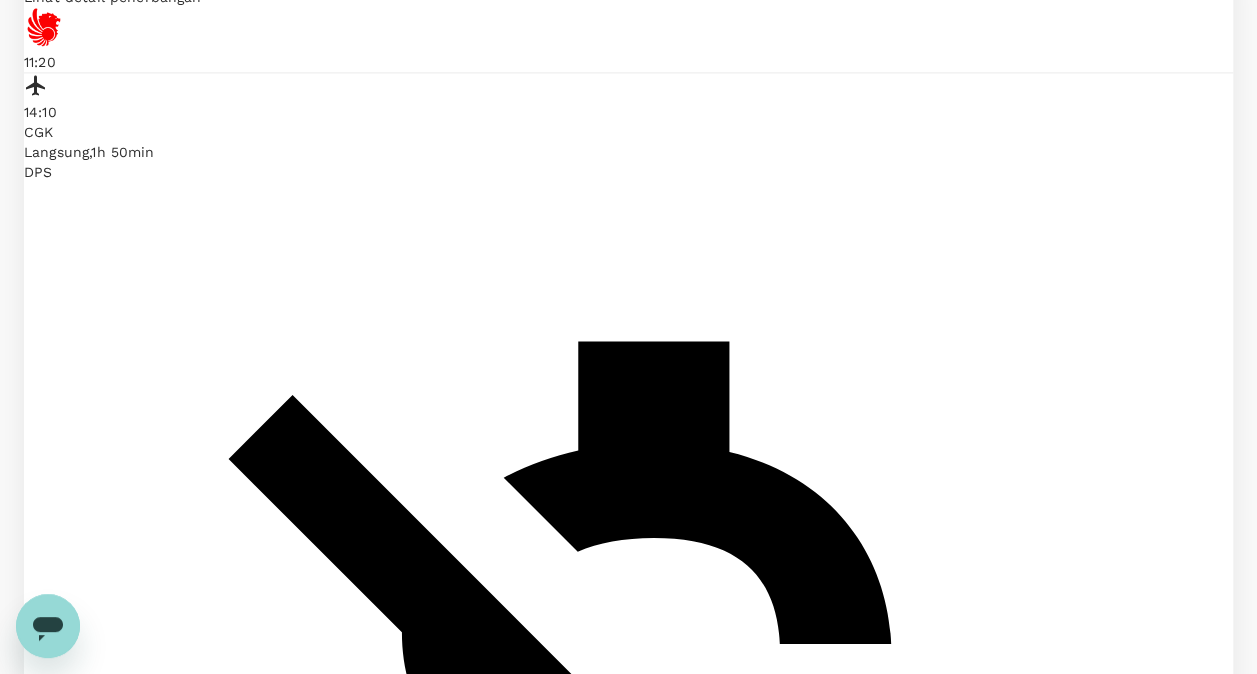 click on "Garuda Indonesia" at bounding box center [354, -563] 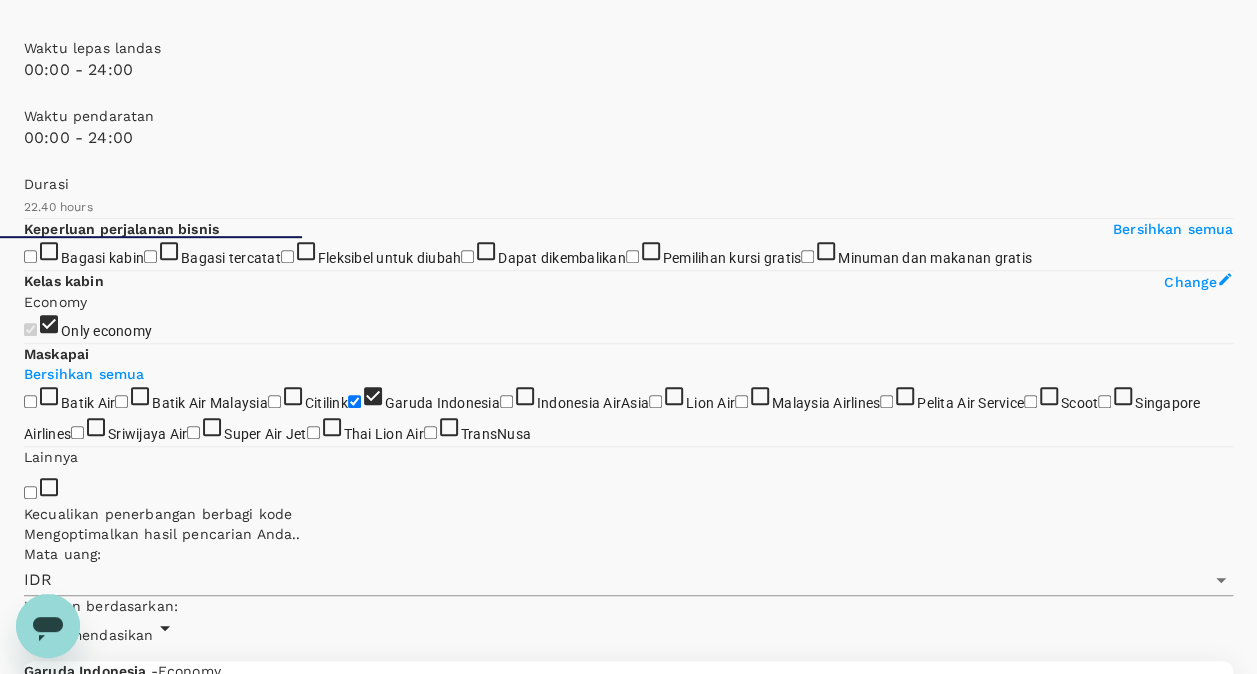 scroll, scrollTop: 390, scrollLeft: 0, axis: vertical 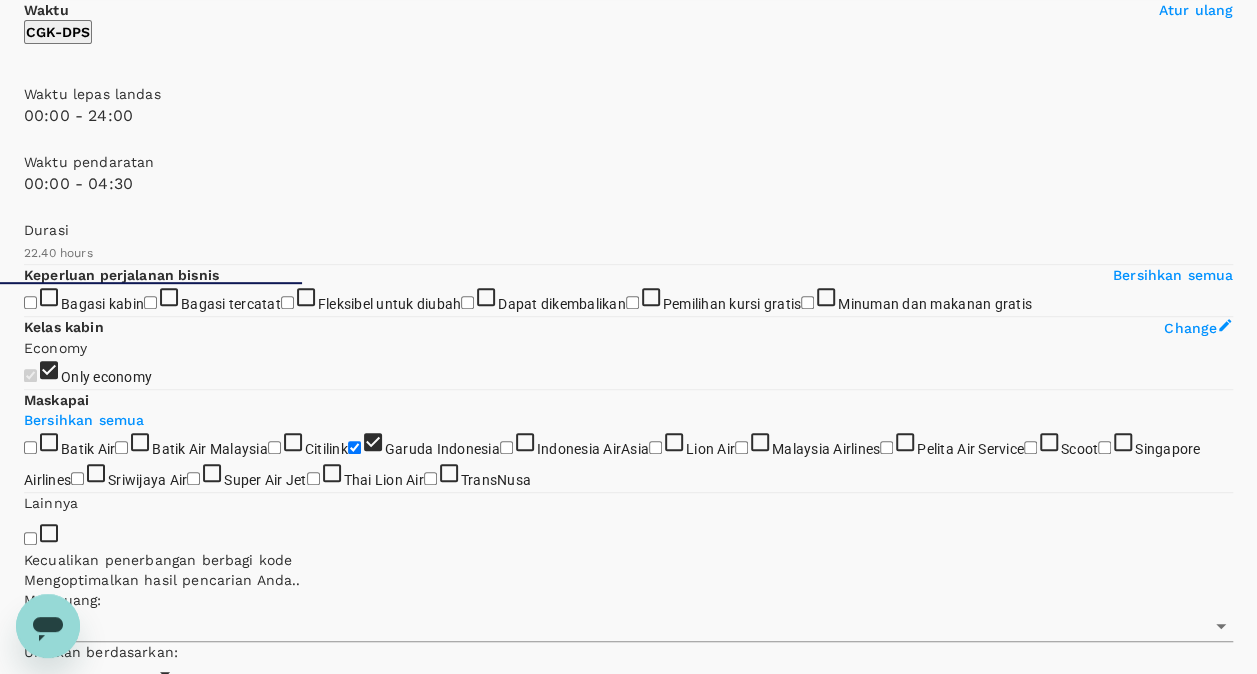 type on "0" 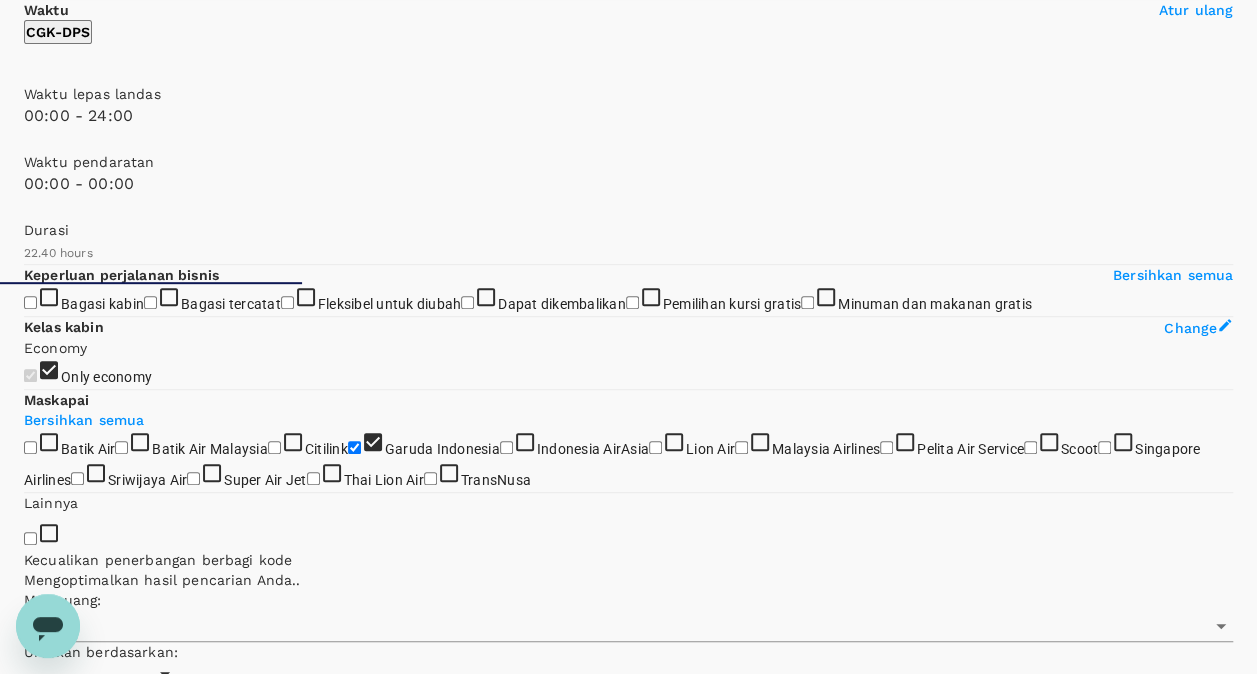 drag, startPoint x: 318, startPoint y: 302, endPoint x: 0, endPoint y: 304, distance: 318.0063 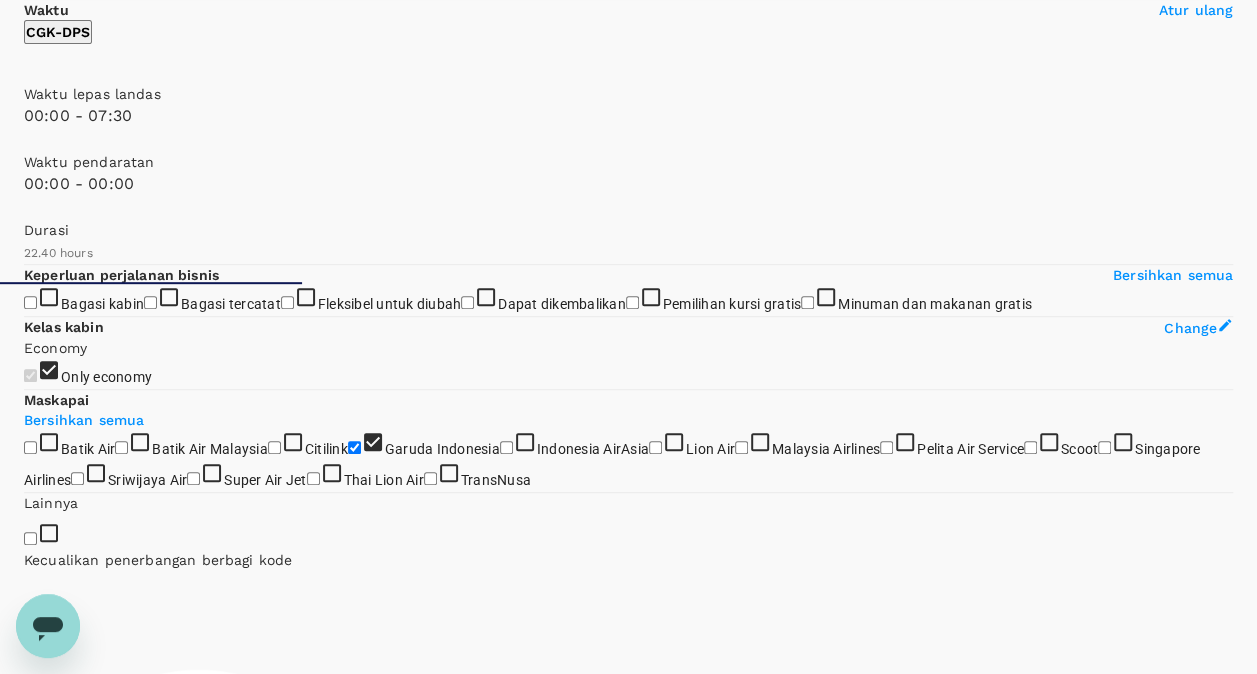 drag, startPoint x: 323, startPoint y: 222, endPoint x: 116, endPoint y: 219, distance: 207.02174 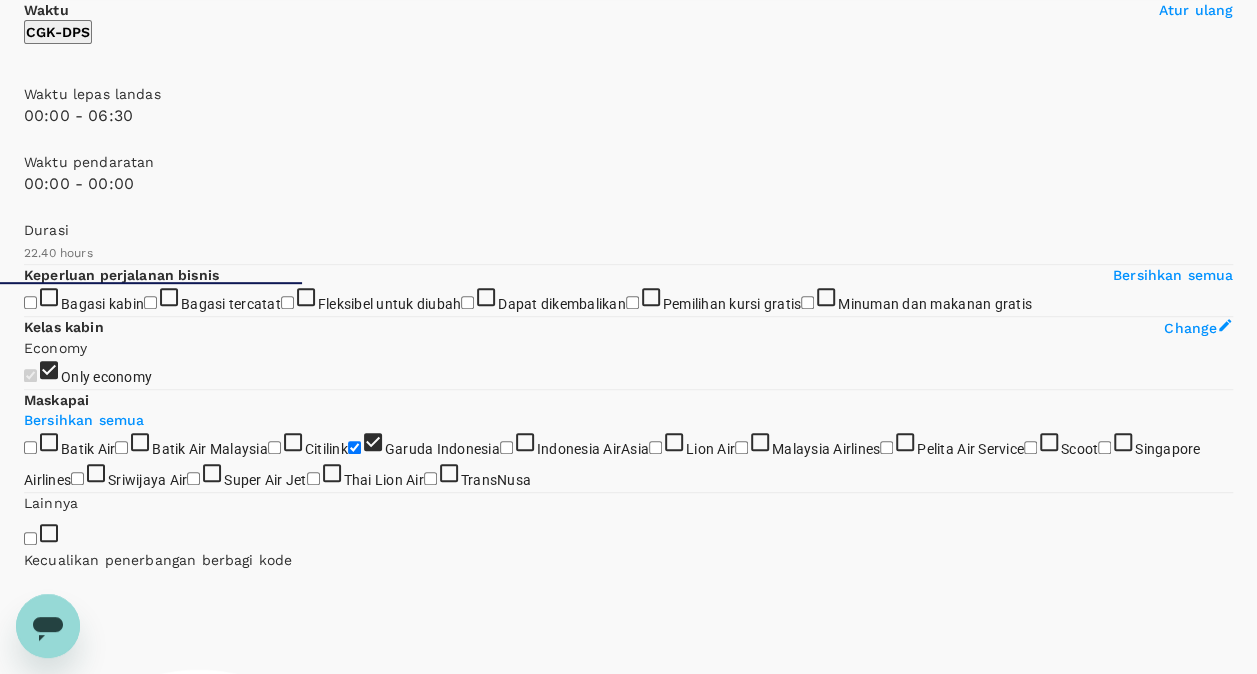 click at bounding box center [24, 144] 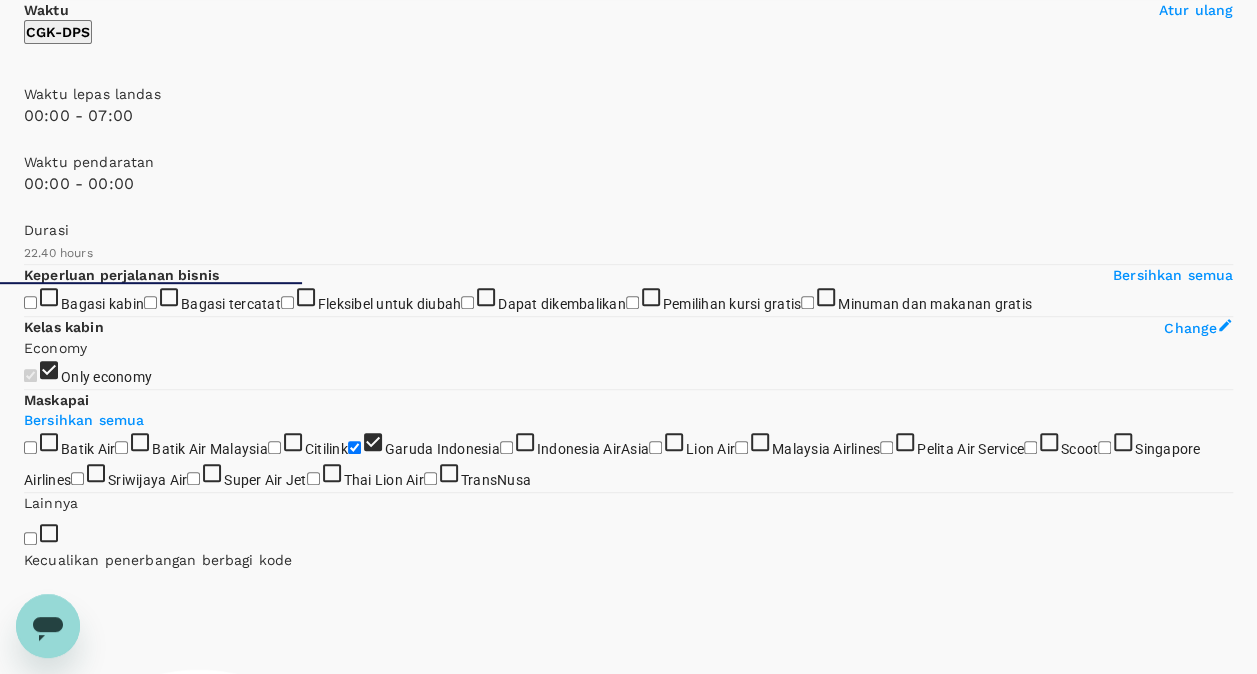 click at bounding box center (24, 144) 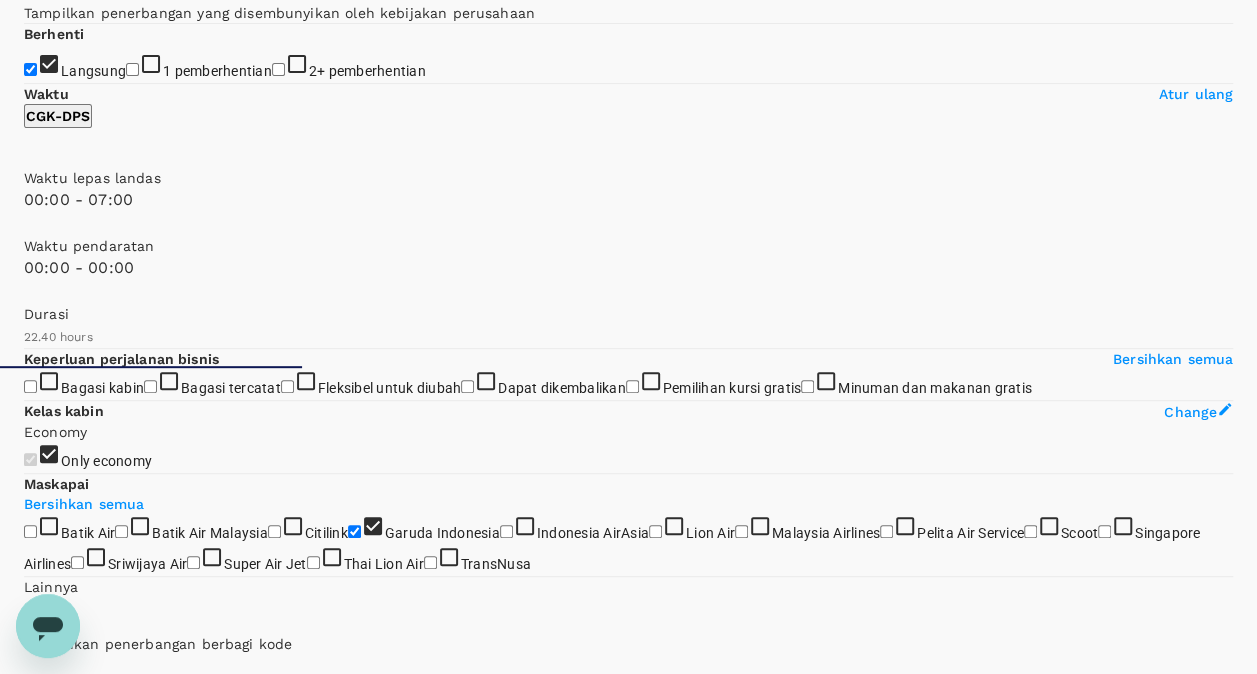 scroll, scrollTop: 190, scrollLeft: 0, axis: vertical 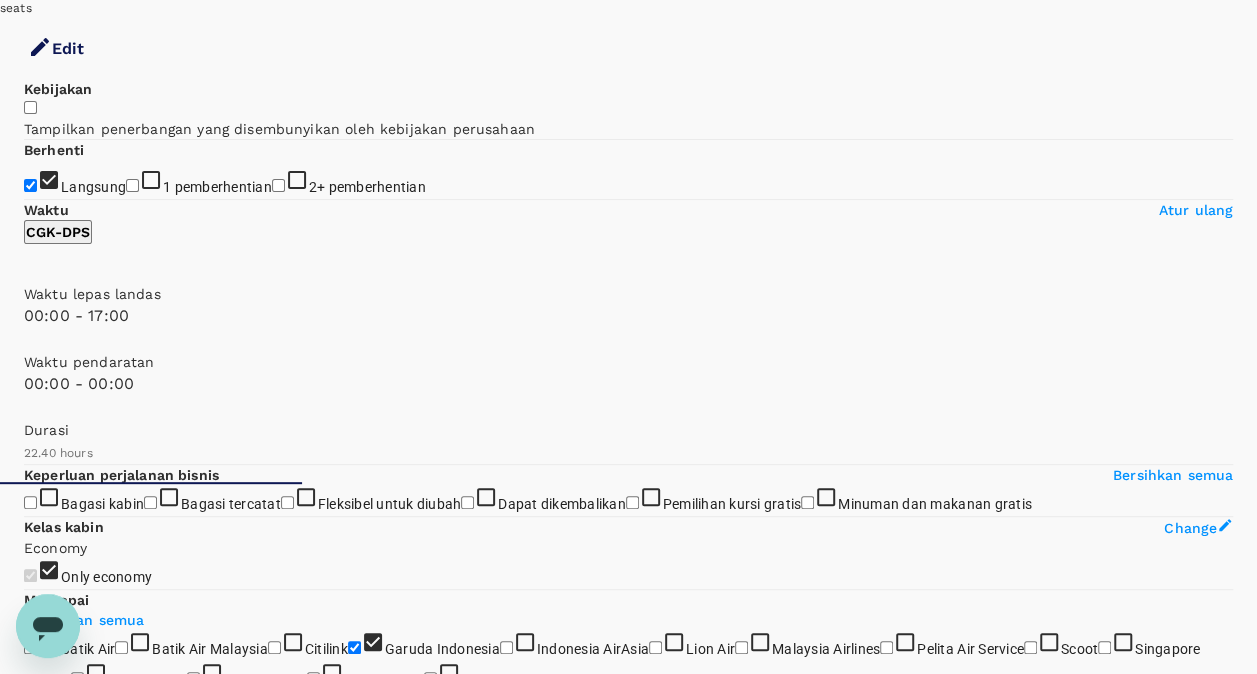 type on "1440" 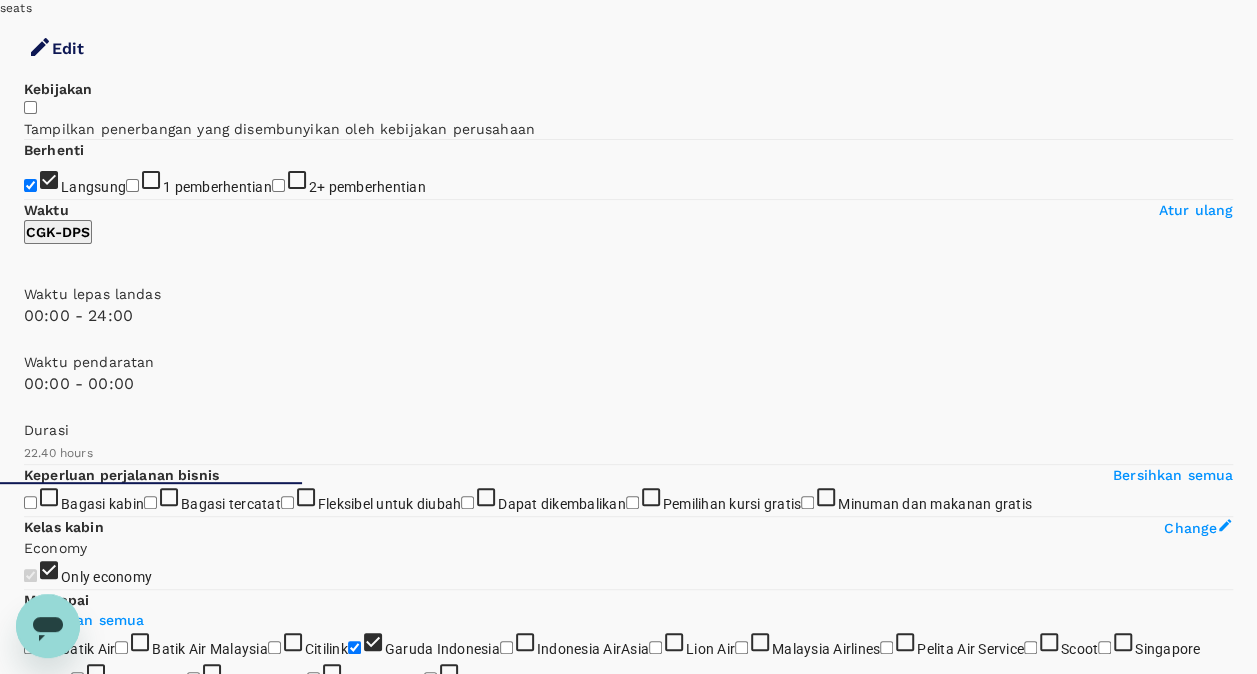 drag, startPoint x: 111, startPoint y: 414, endPoint x: 331, endPoint y: 441, distance: 221.65062 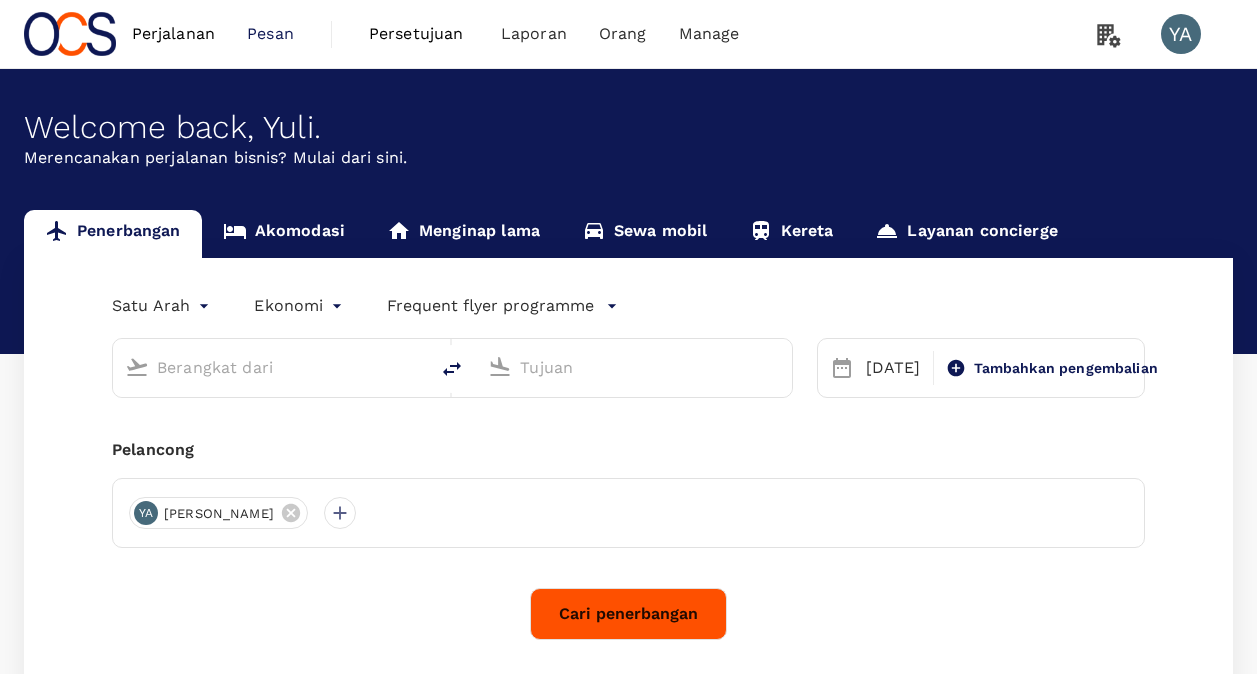 scroll, scrollTop: 0, scrollLeft: 0, axis: both 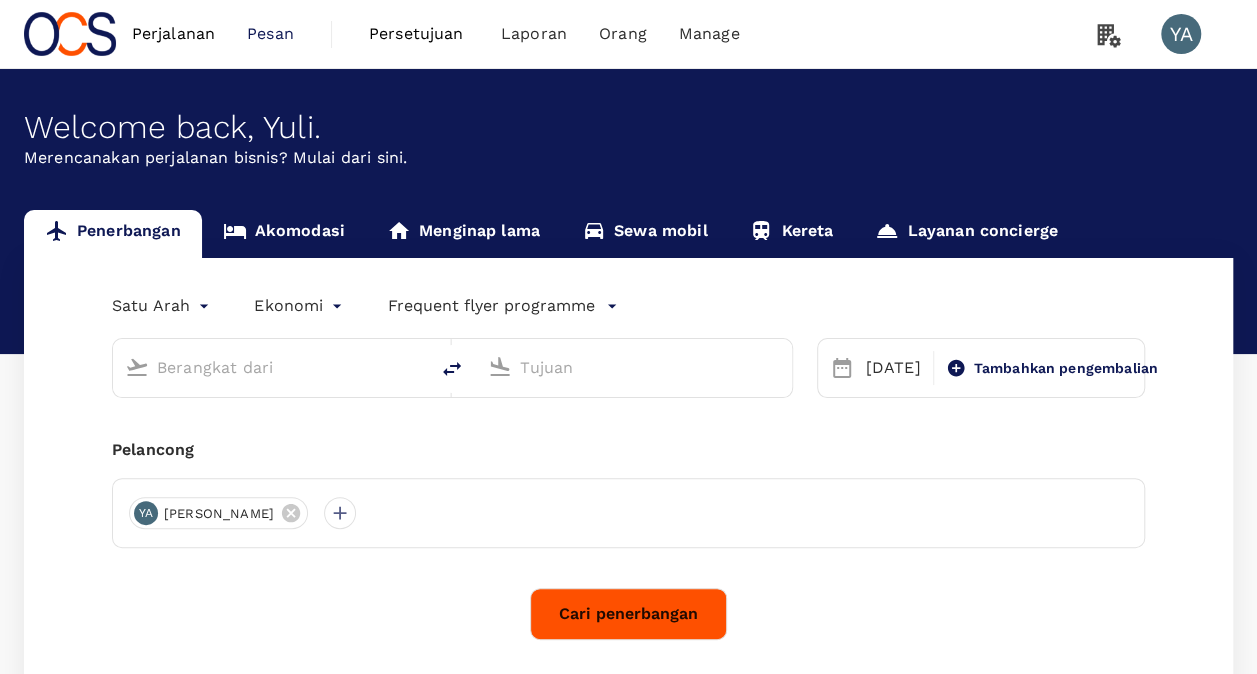 type on "Soekarno-Hatta Intl (CGK)" 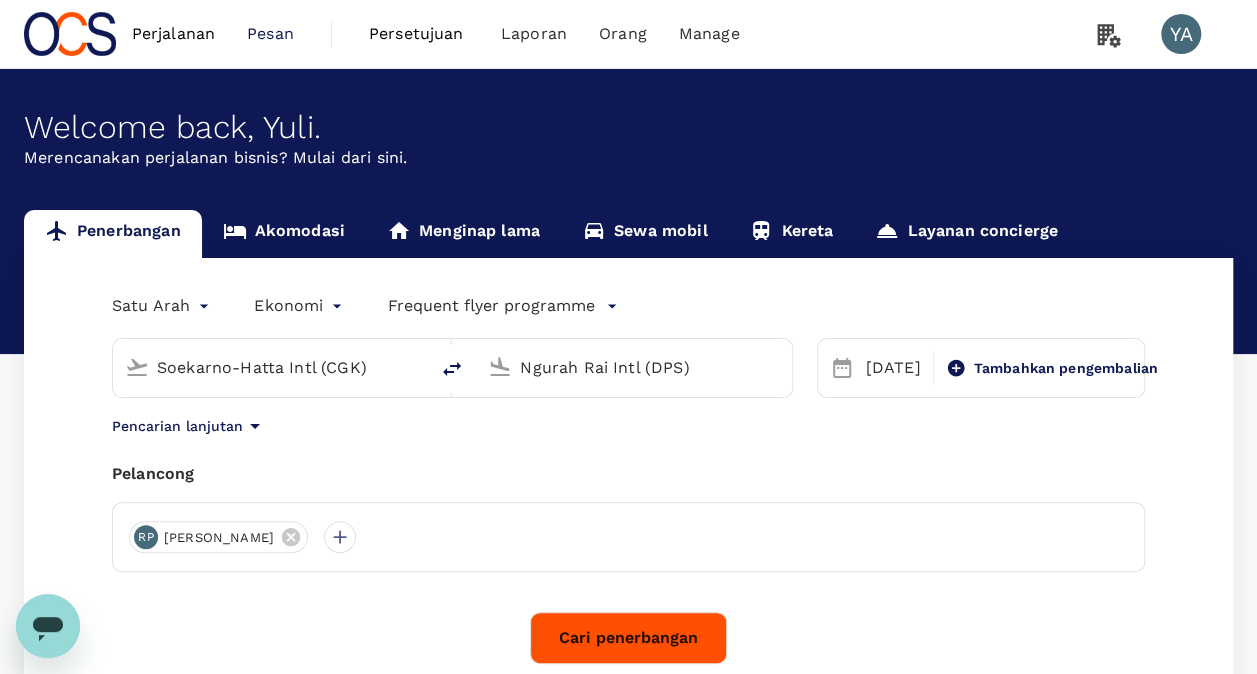scroll, scrollTop: 0, scrollLeft: 0, axis: both 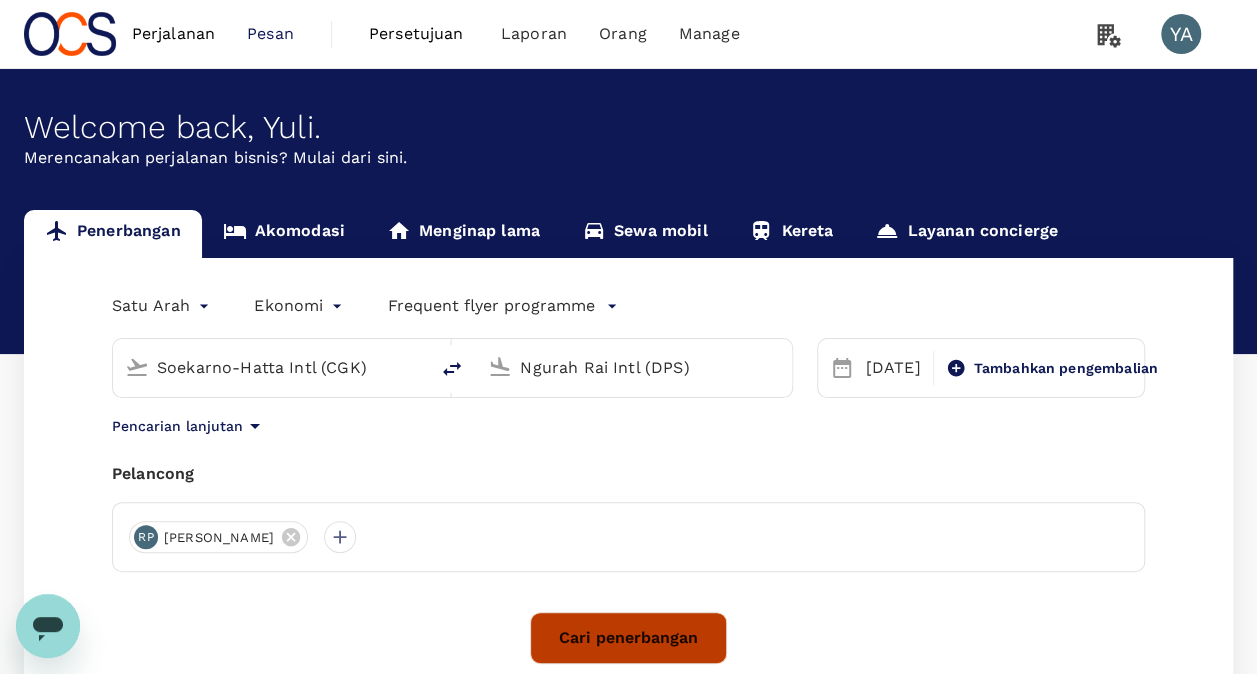 click on "Cari penerbangan" at bounding box center [628, 638] 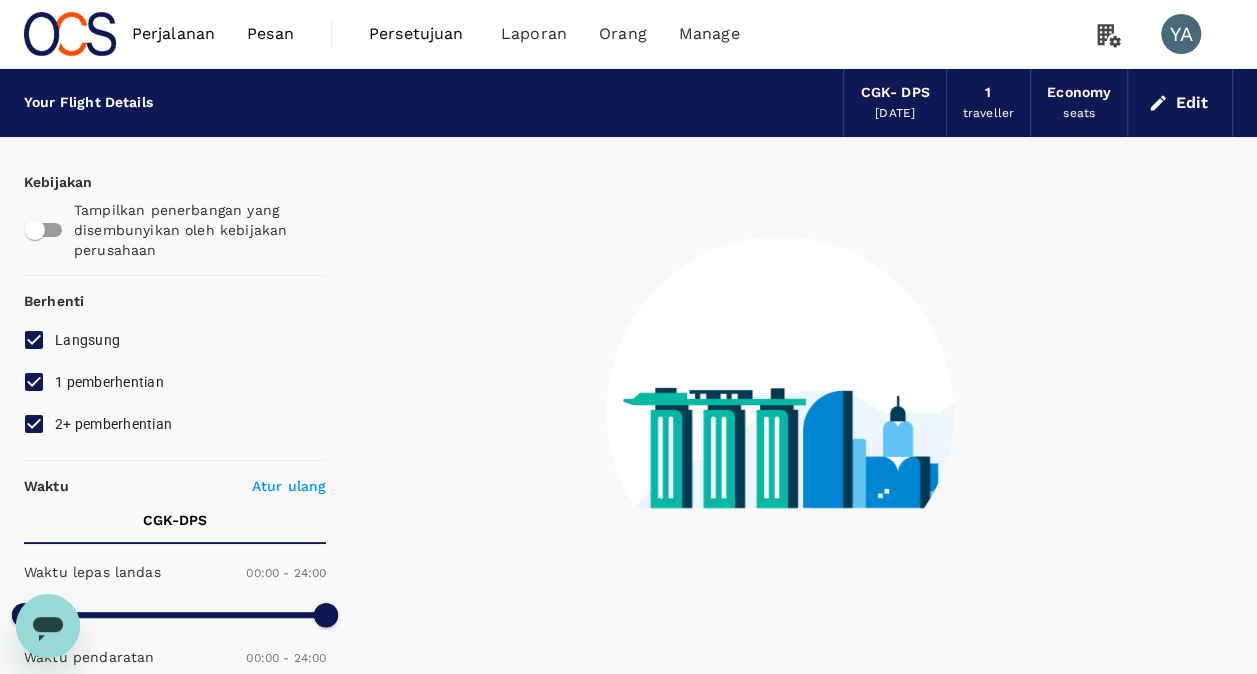 type on "1360" 